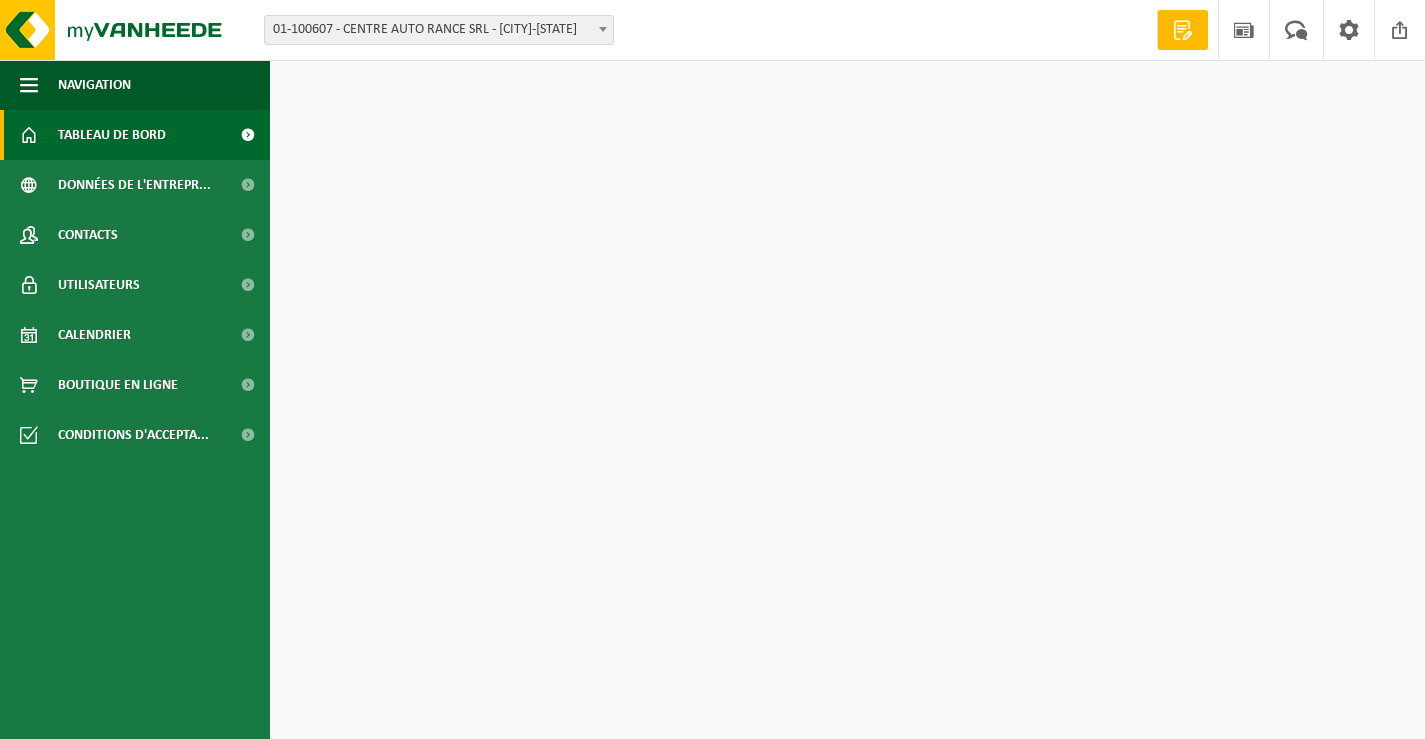 scroll, scrollTop: 0, scrollLeft: 0, axis: both 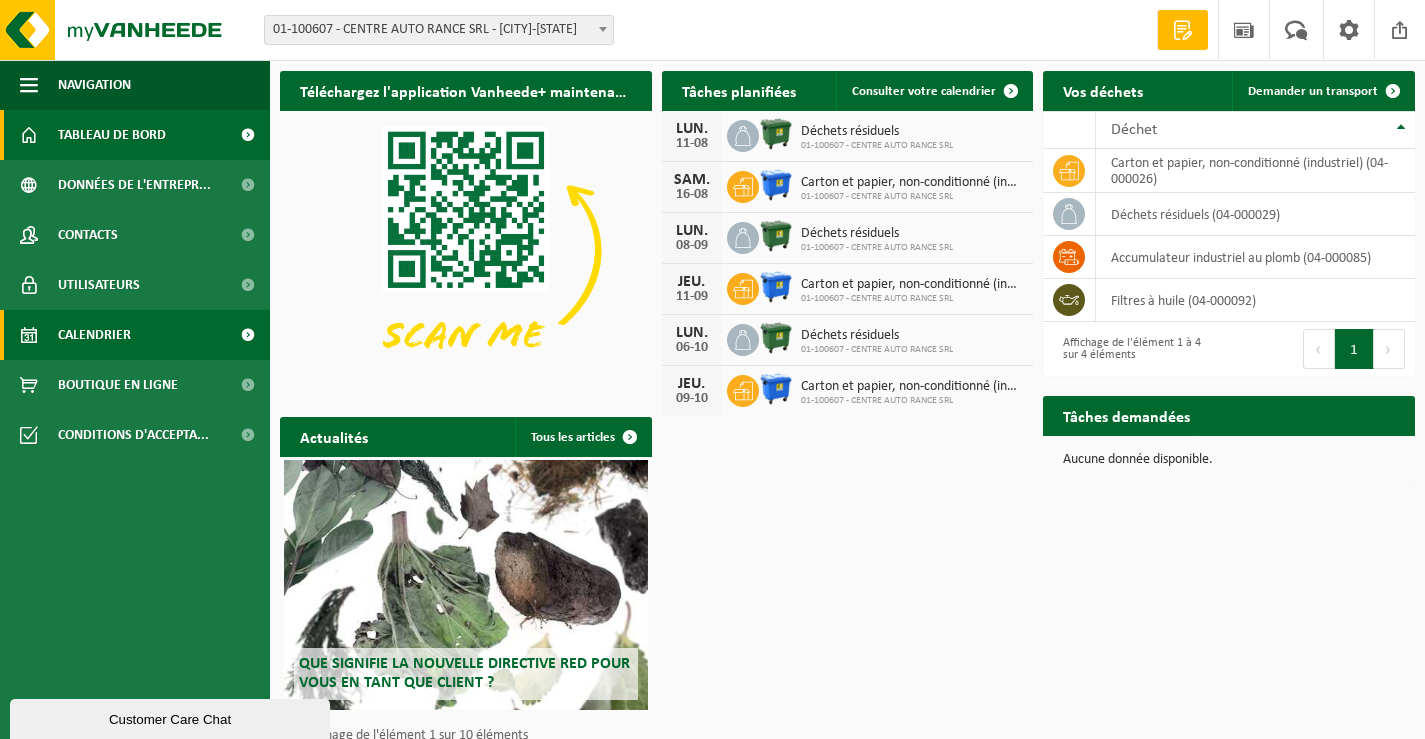 click on "Calendrier" at bounding box center [135, 335] 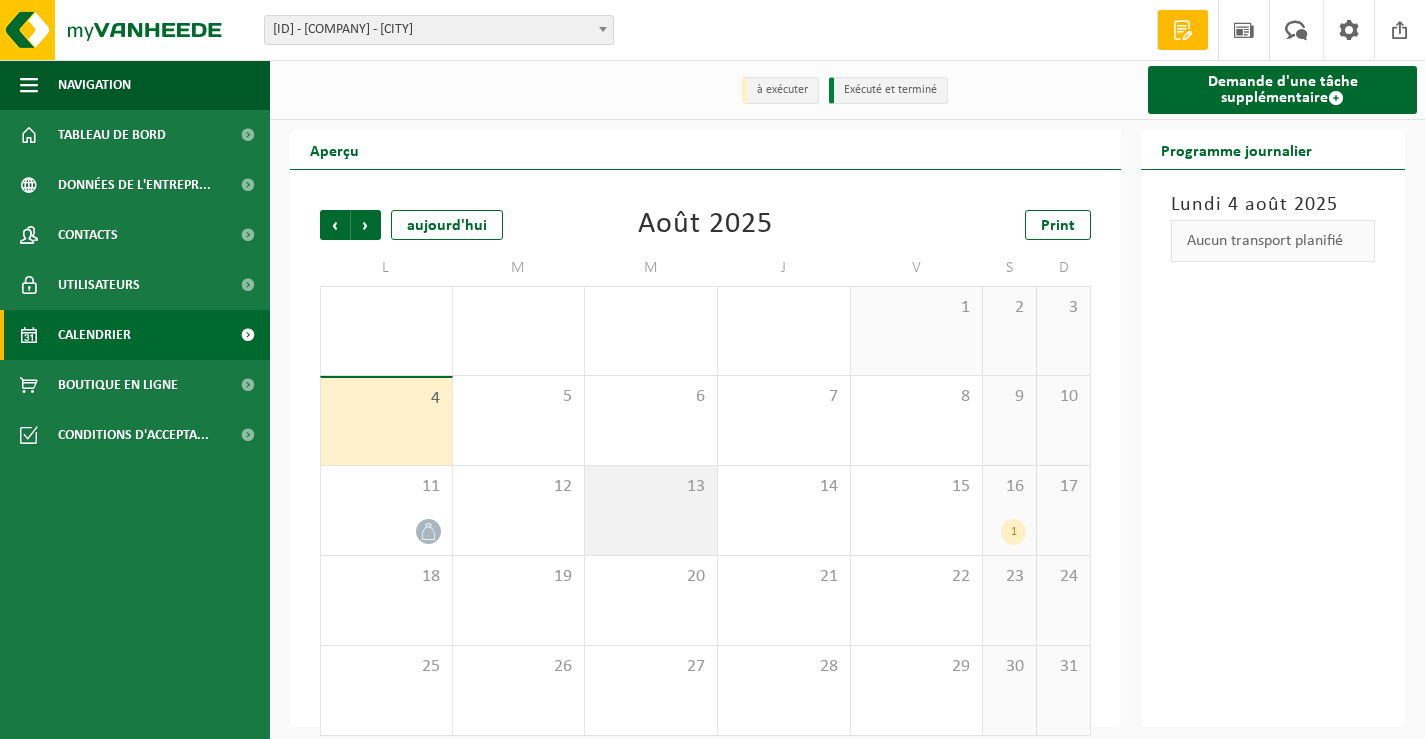scroll, scrollTop: 0, scrollLeft: 0, axis: both 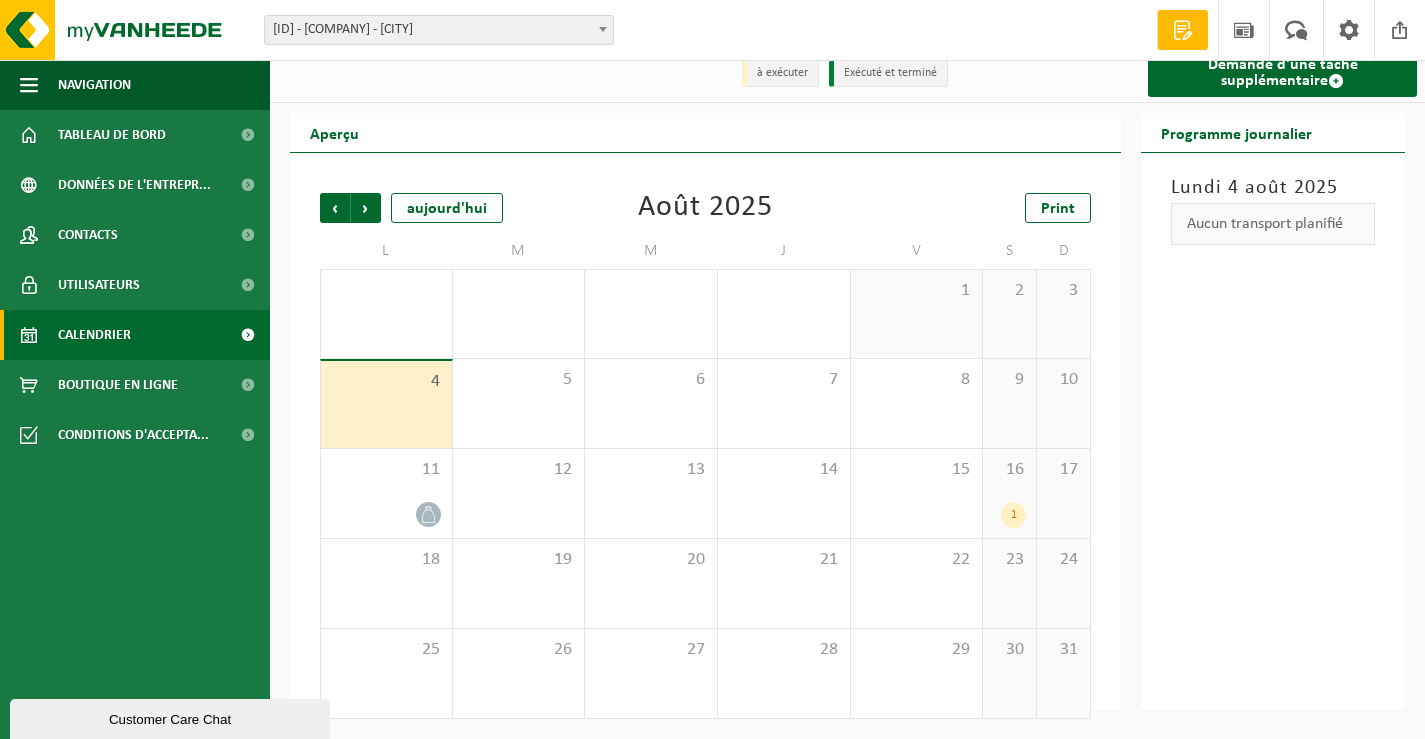 click on "1" at bounding box center (1013, 515) 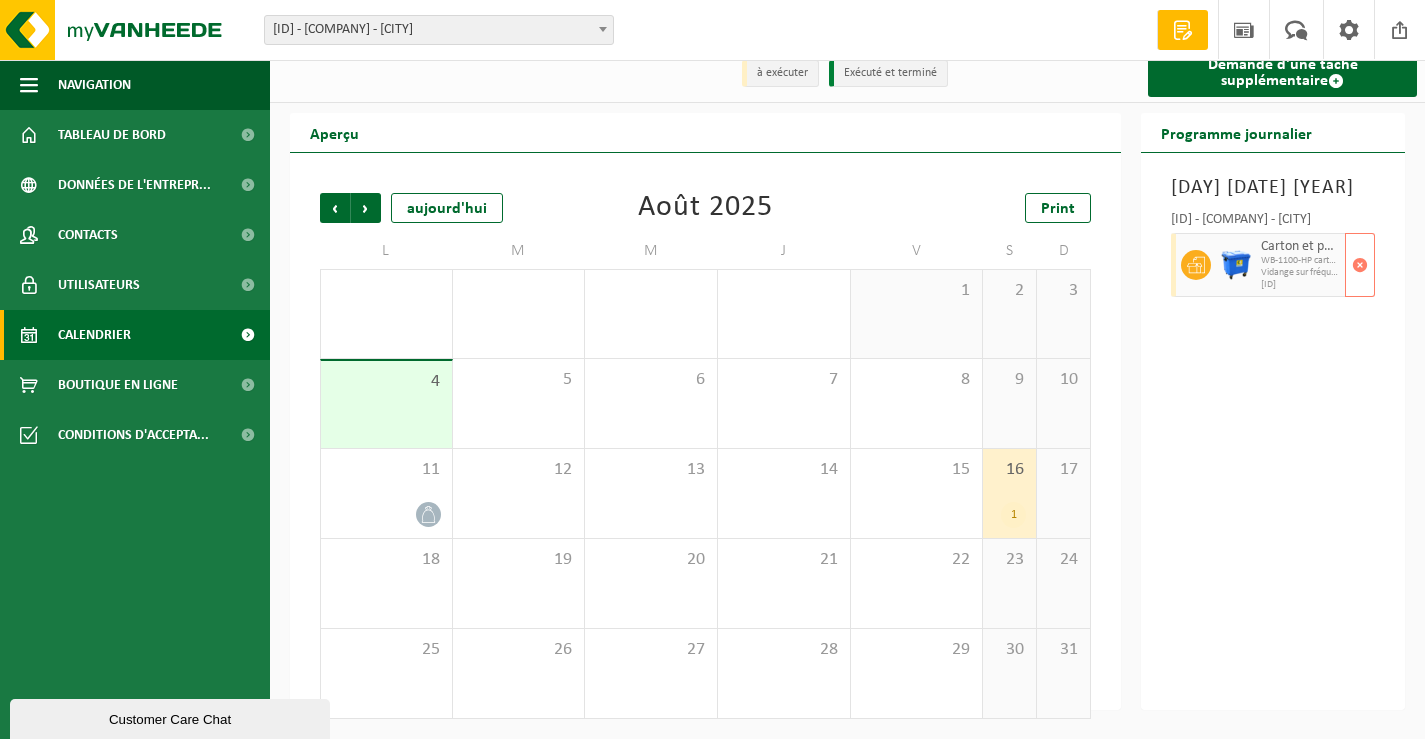 click at bounding box center [1236, 265] 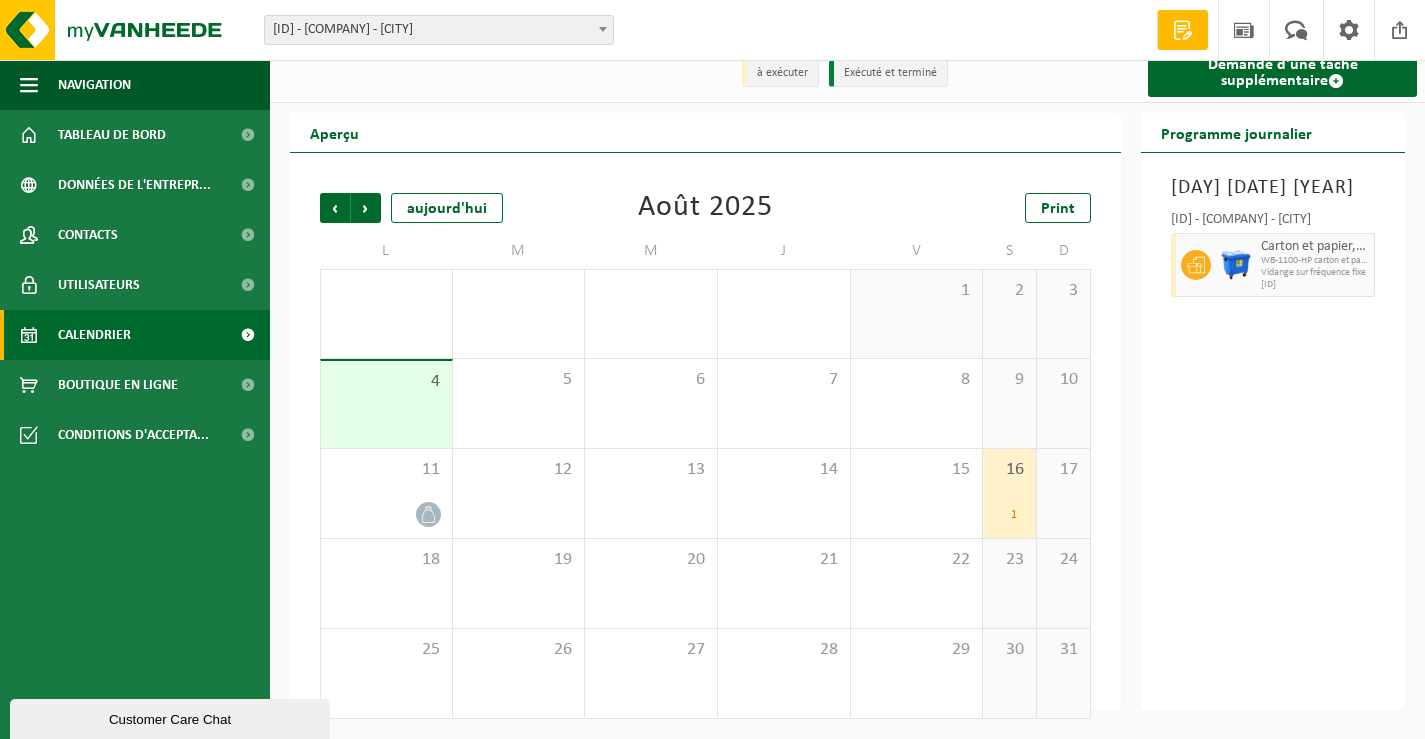 click on "30" at bounding box center (1009, 673) 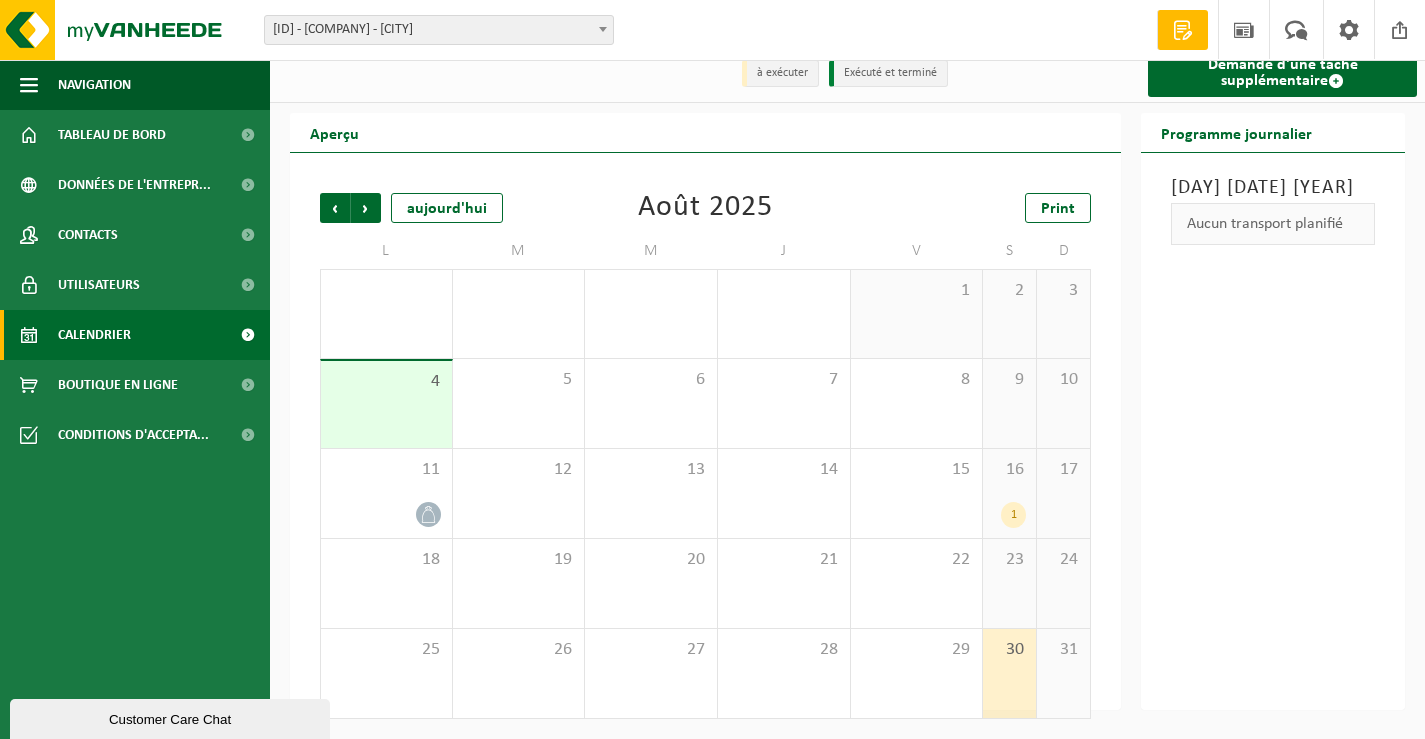 click on "1" at bounding box center [1013, 515] 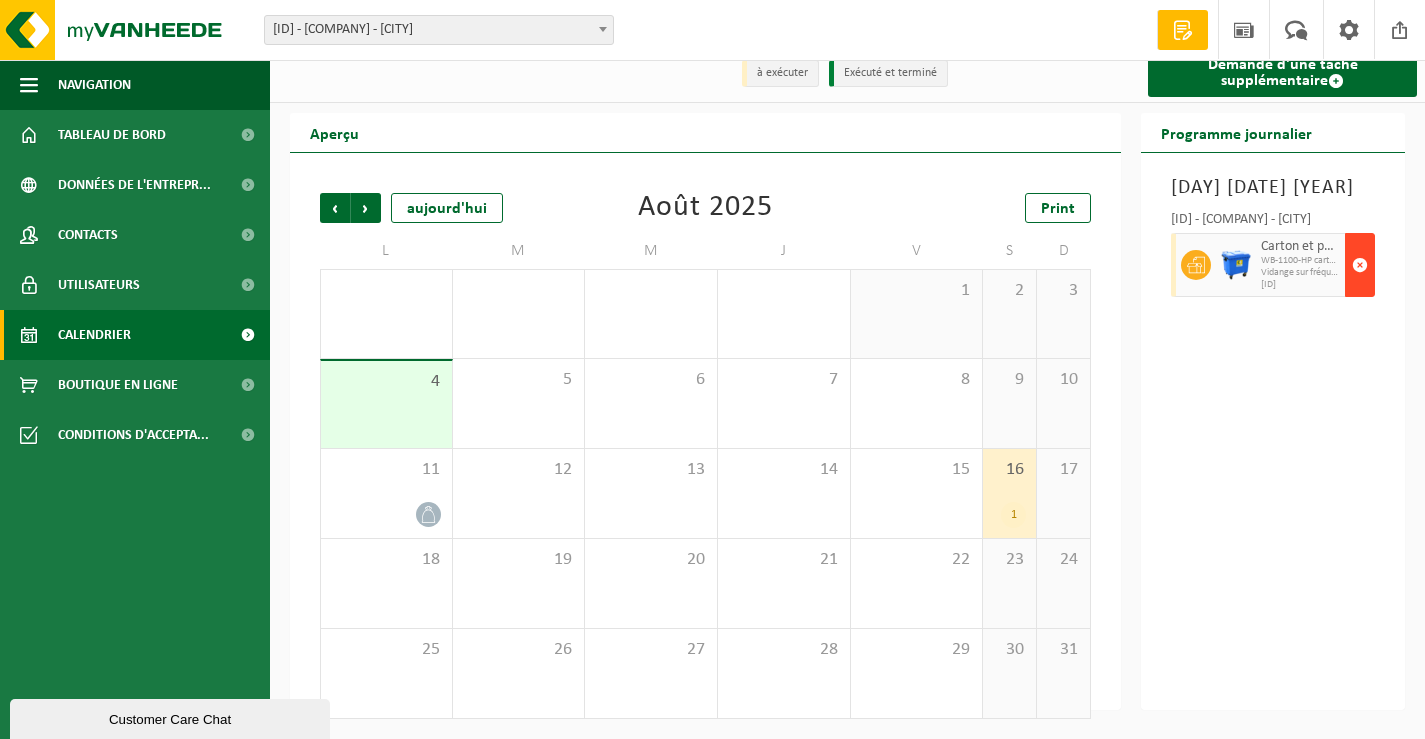 click at bounding box center (1360, 265) 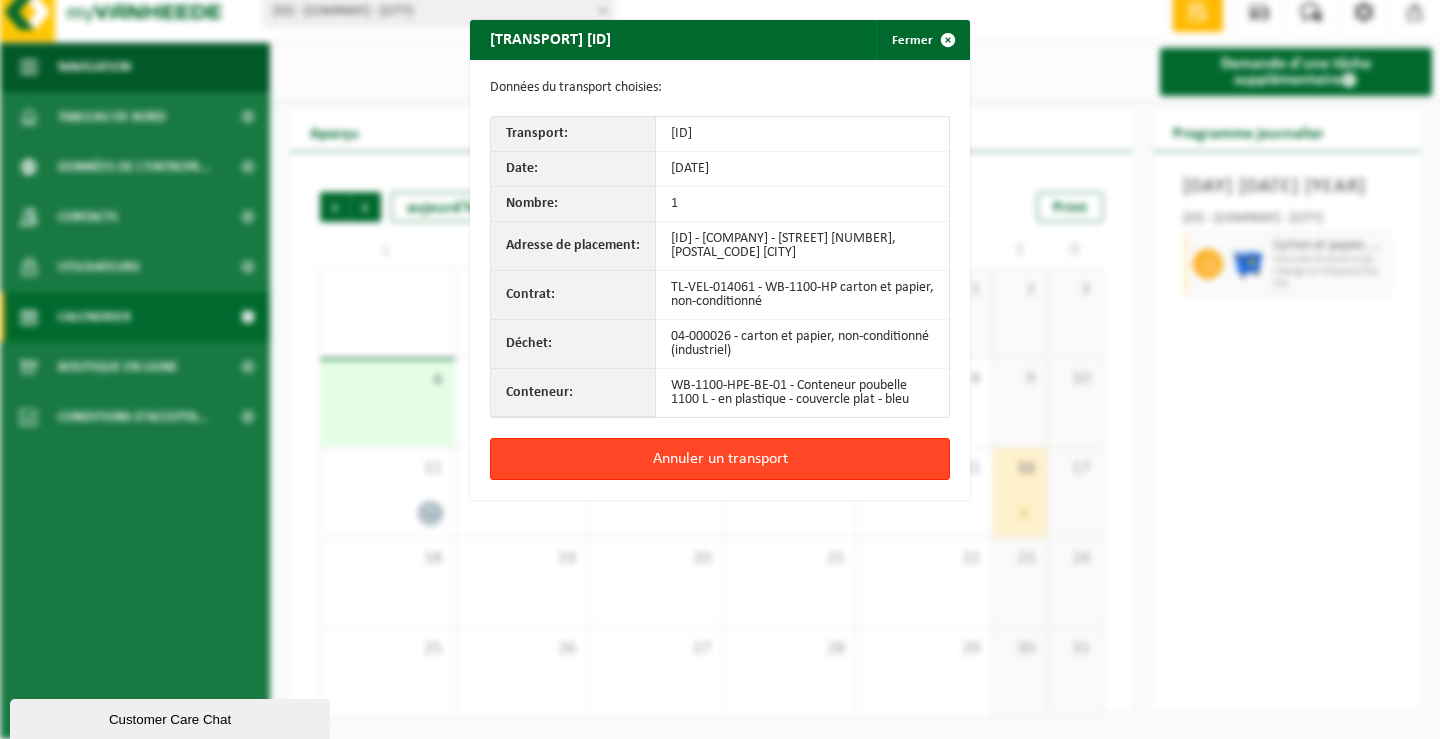 click on "Annuler un transport" at bounding box center (720, 459) 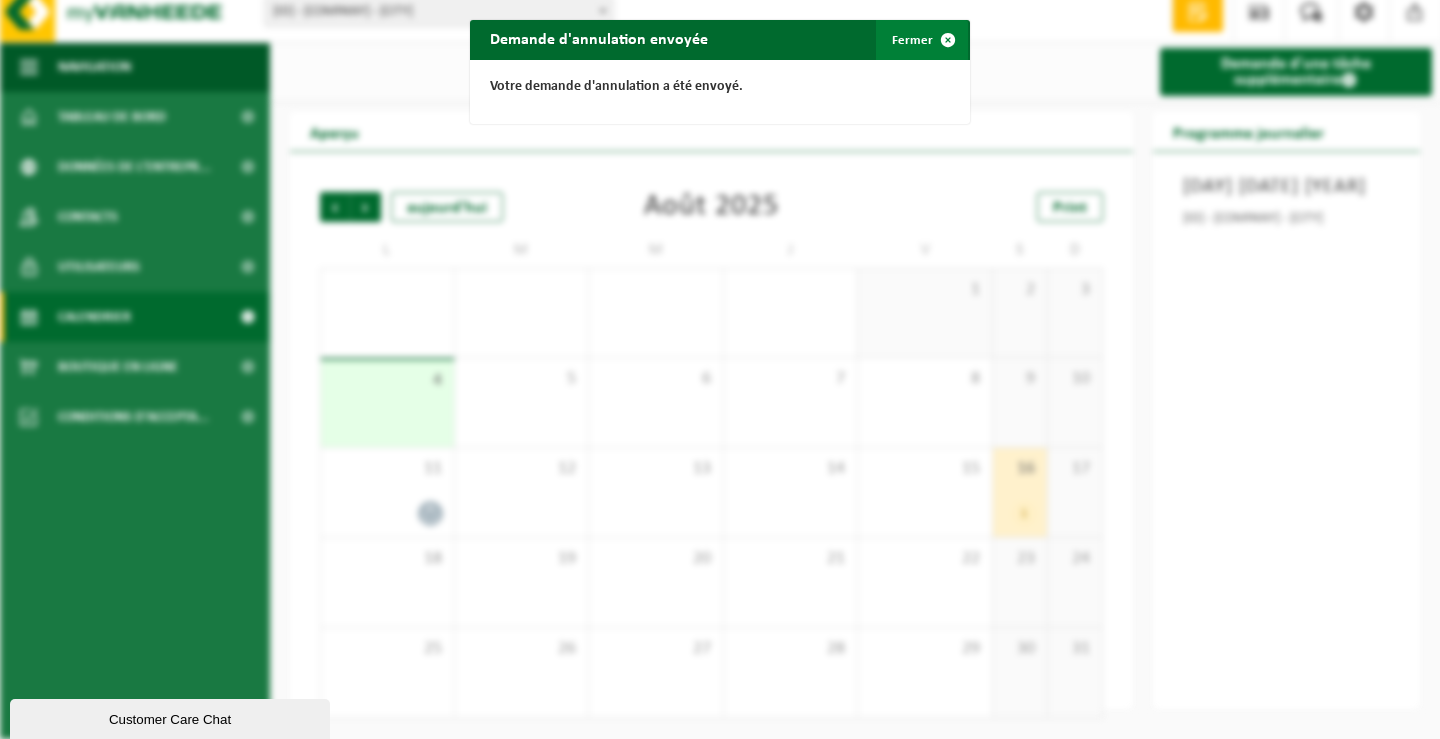 click at bounding box center [948, 40] 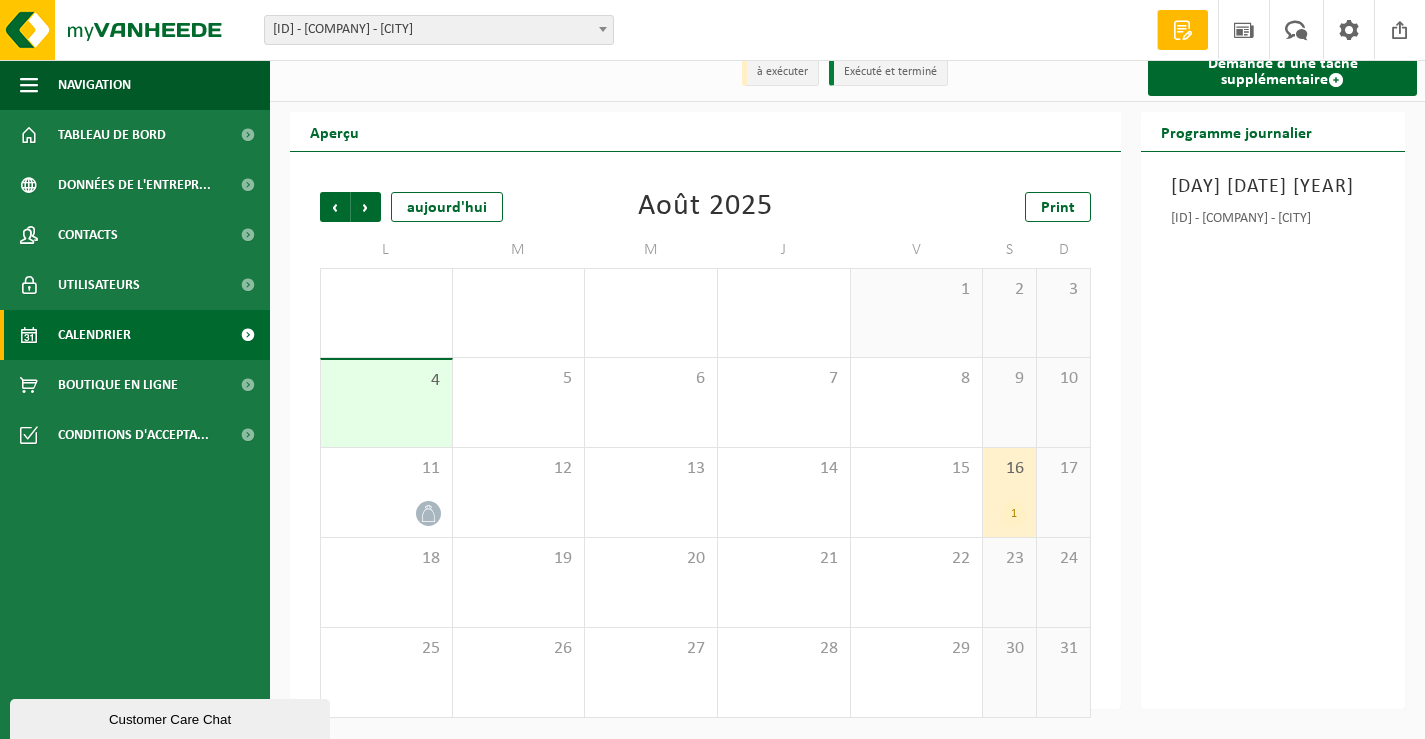 scroll, scrollTop: 0, scrollLeft: 0, axis: both 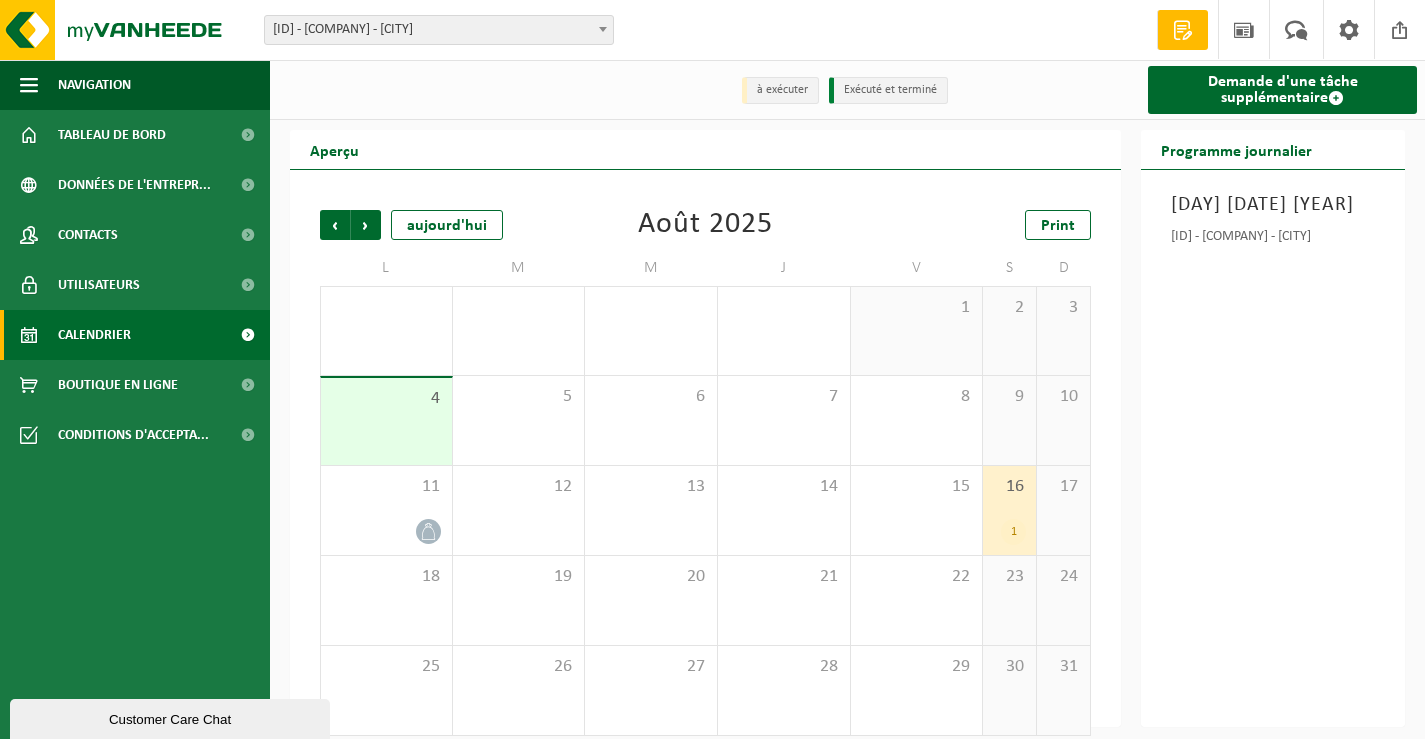 click on "30" at bounding box center [1009, 690] 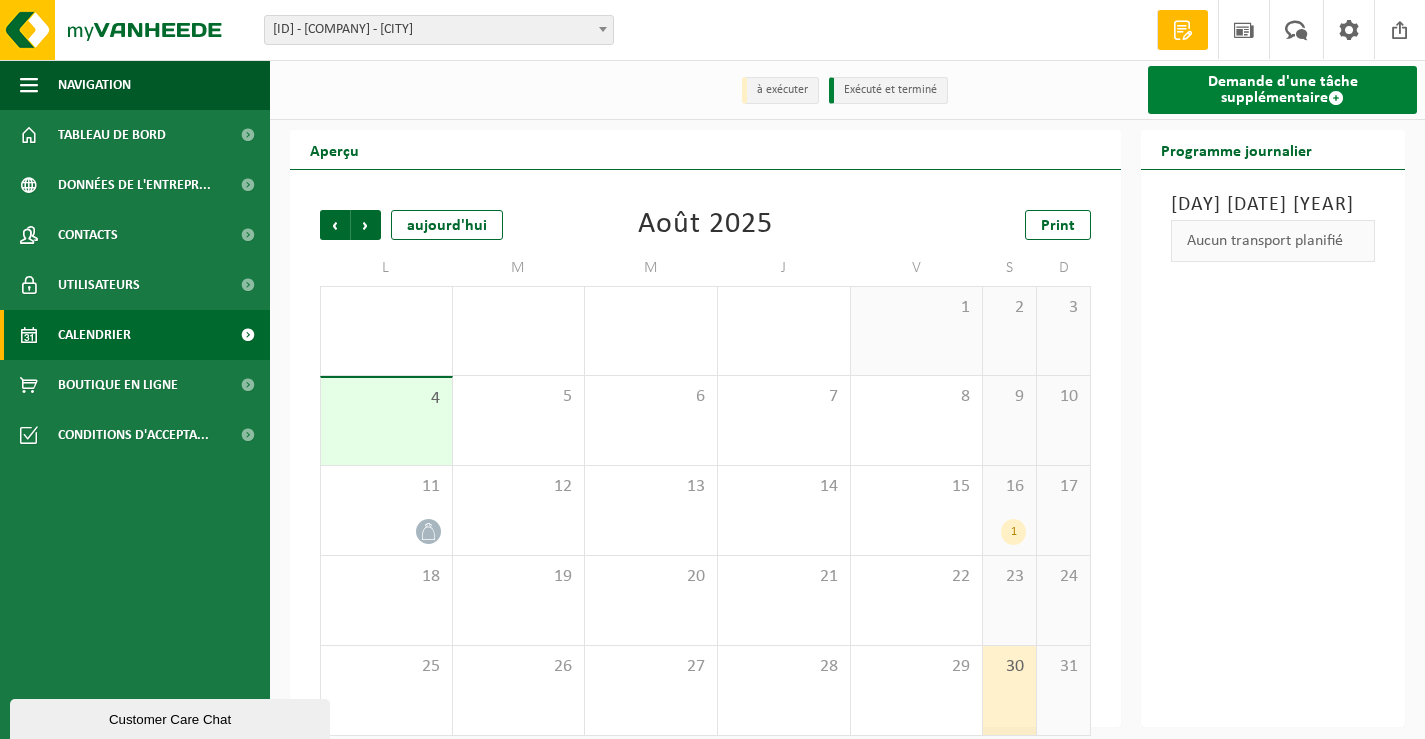 click on "Demande d'une tâche supplémentaire" at bounding box center [1282, 90] 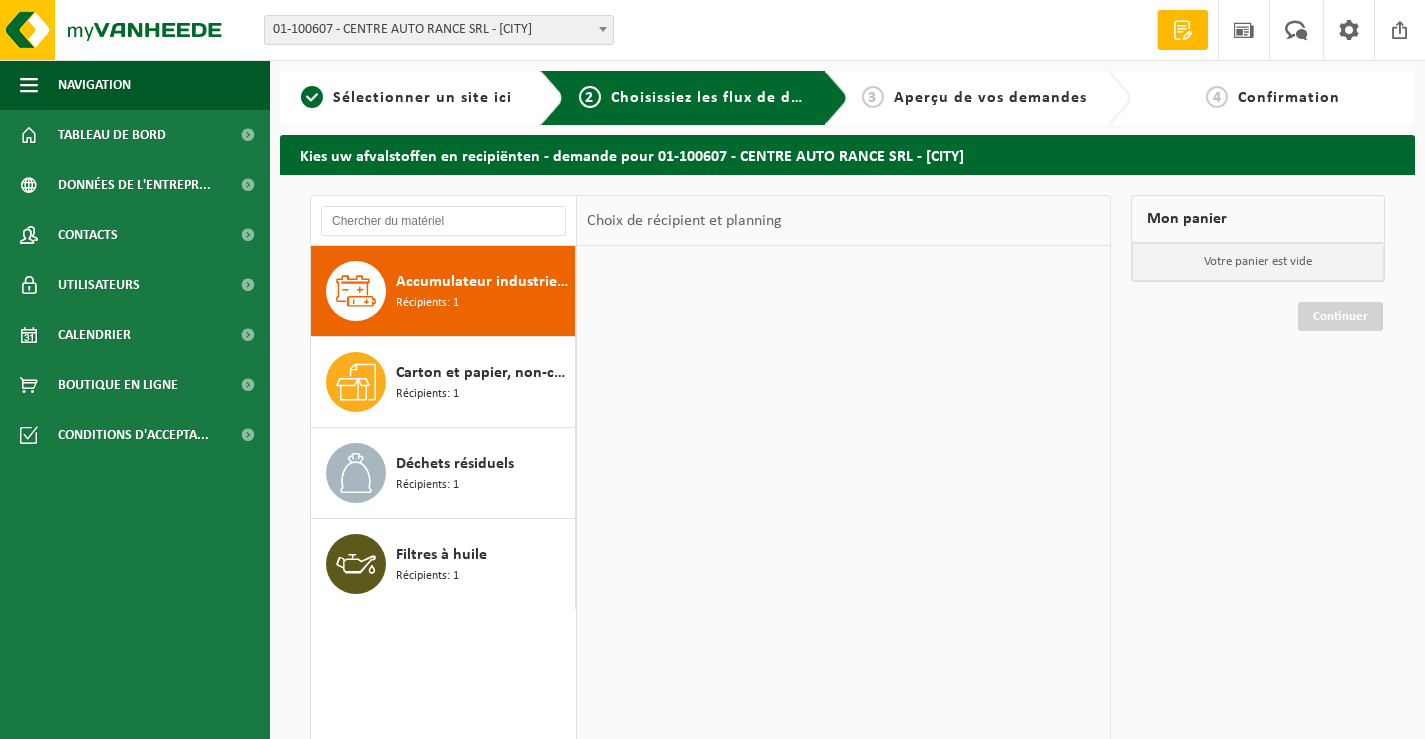 scroll, scrollTop: 0, scrollLeft: 0, axis: both 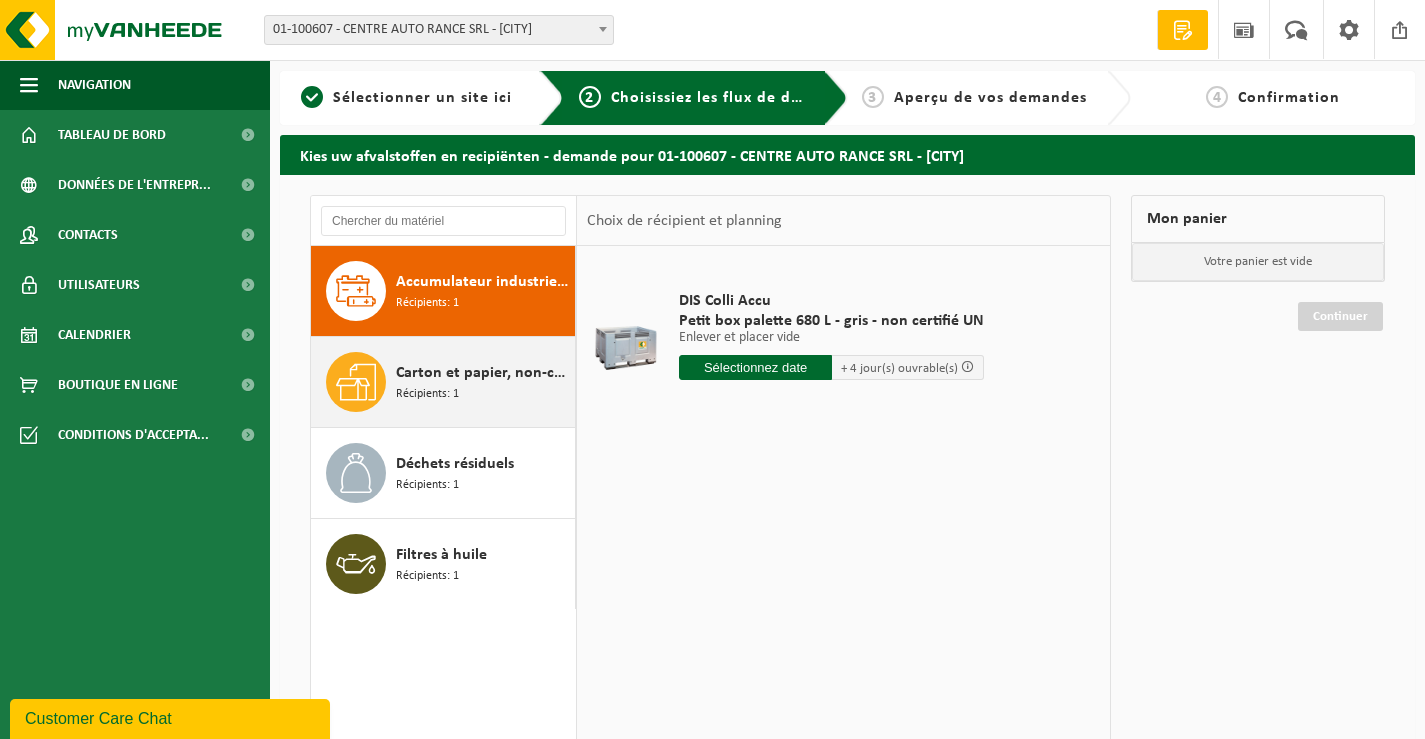 click on "Carton et papier, non-conditionné (industriel)   Récipients: 1" at bounding box center [483, 382] 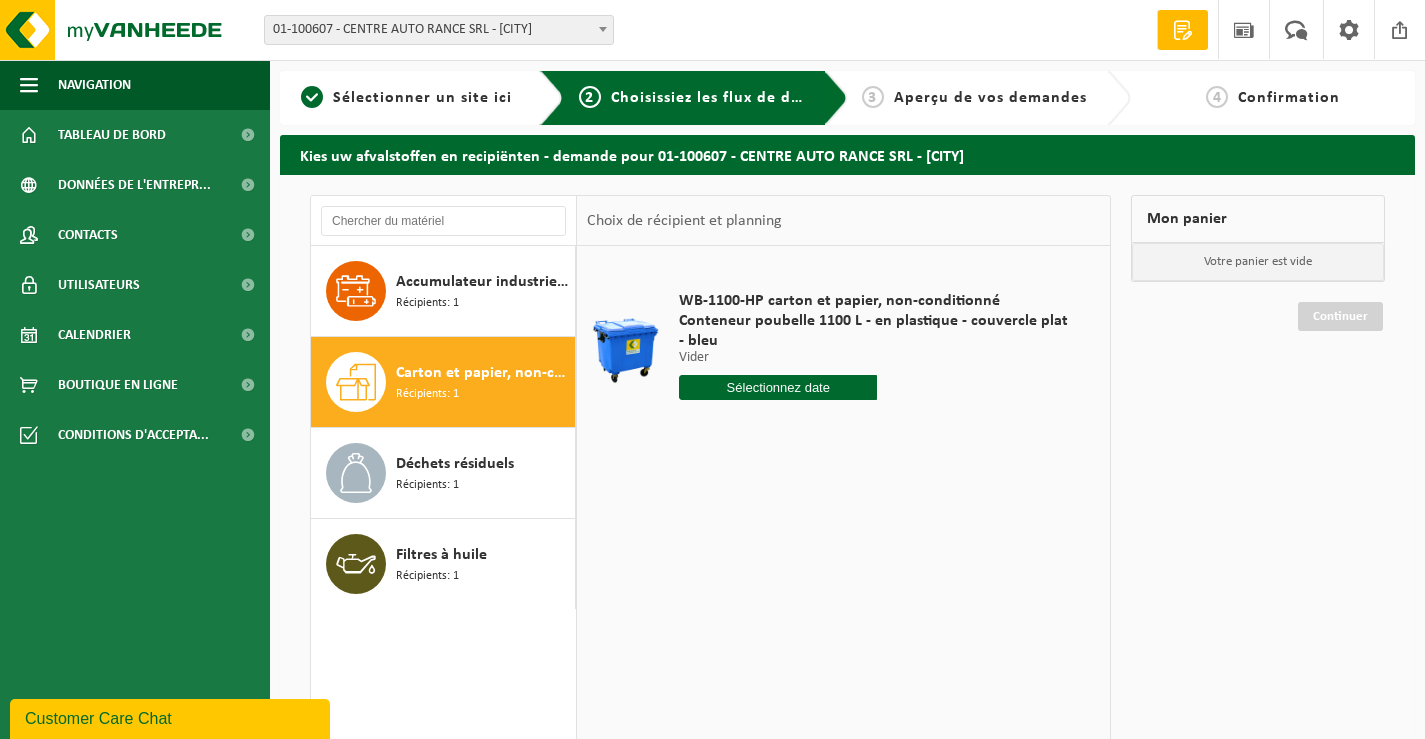 click at bounding box center [778, 387] 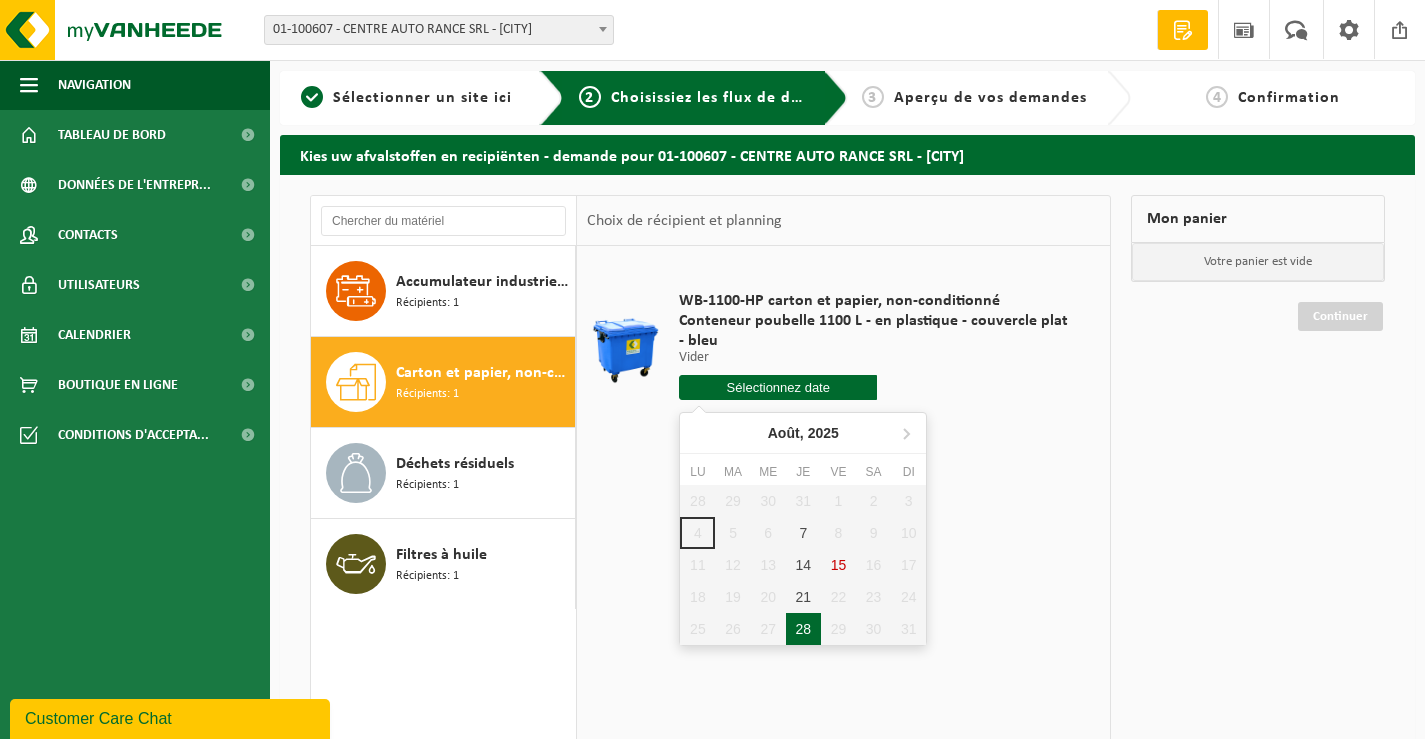 click on "28" at bounding box center (803, 629) 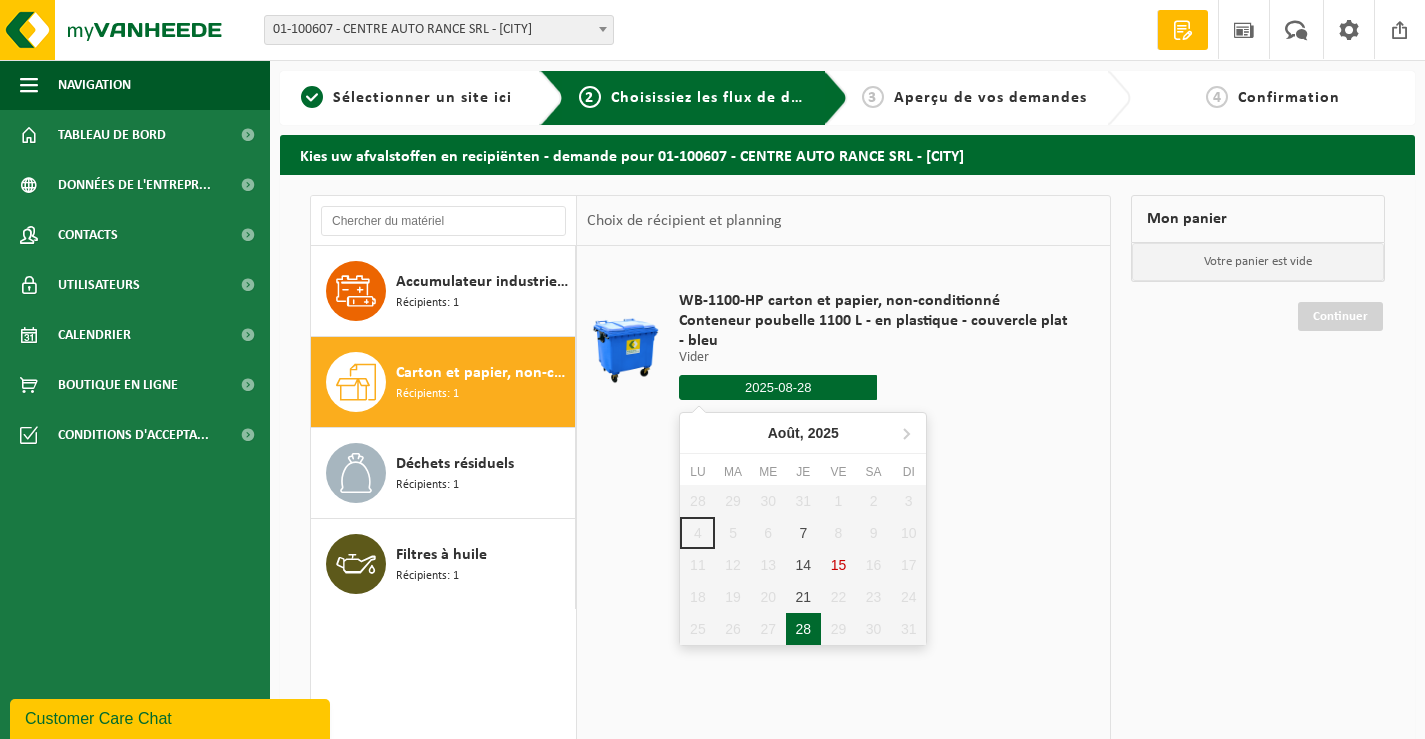 type on "à partir de 2025-08-28" 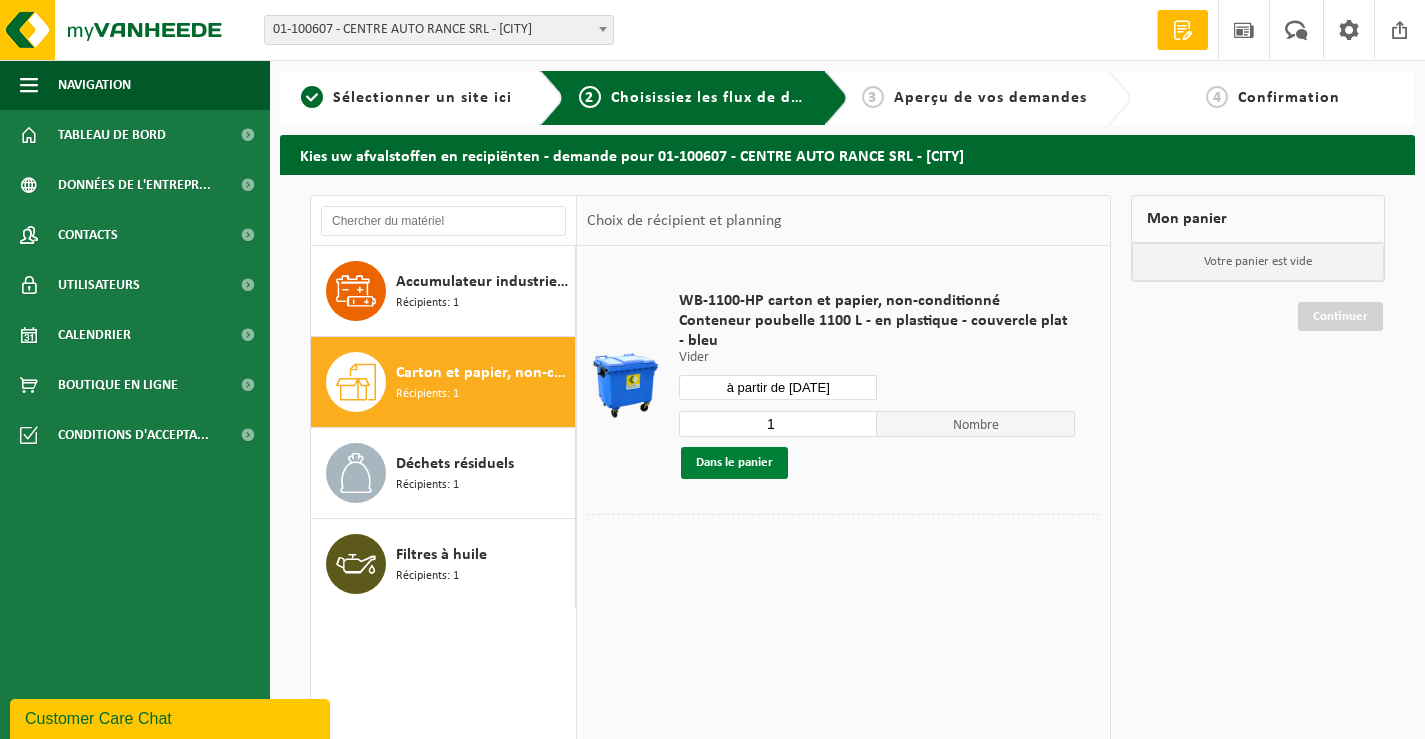 click on "Dans le panier" at bounding box center [734, 463] 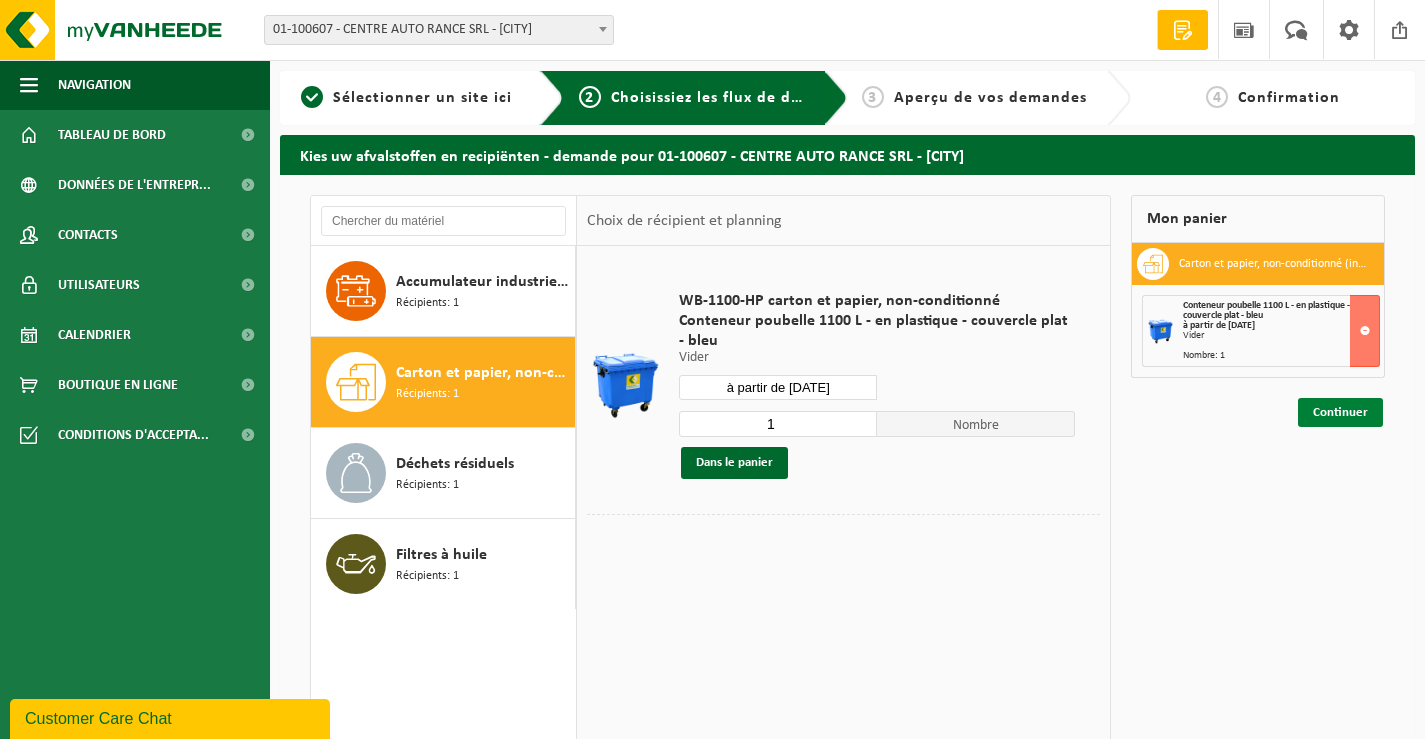 click on "Continuer" at bounding box center [1340, 412] 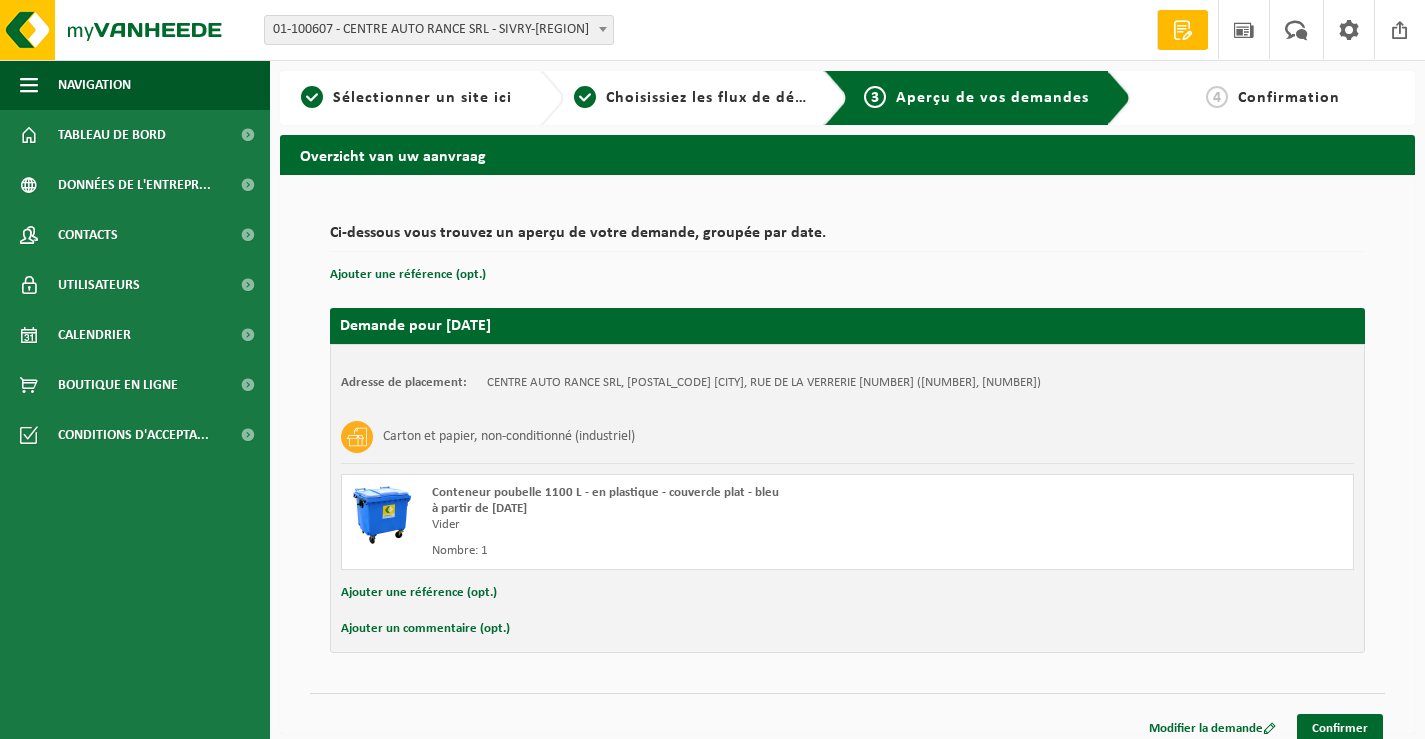 scroll, scrollTop: 0, scrollLeft: 0, axis: both 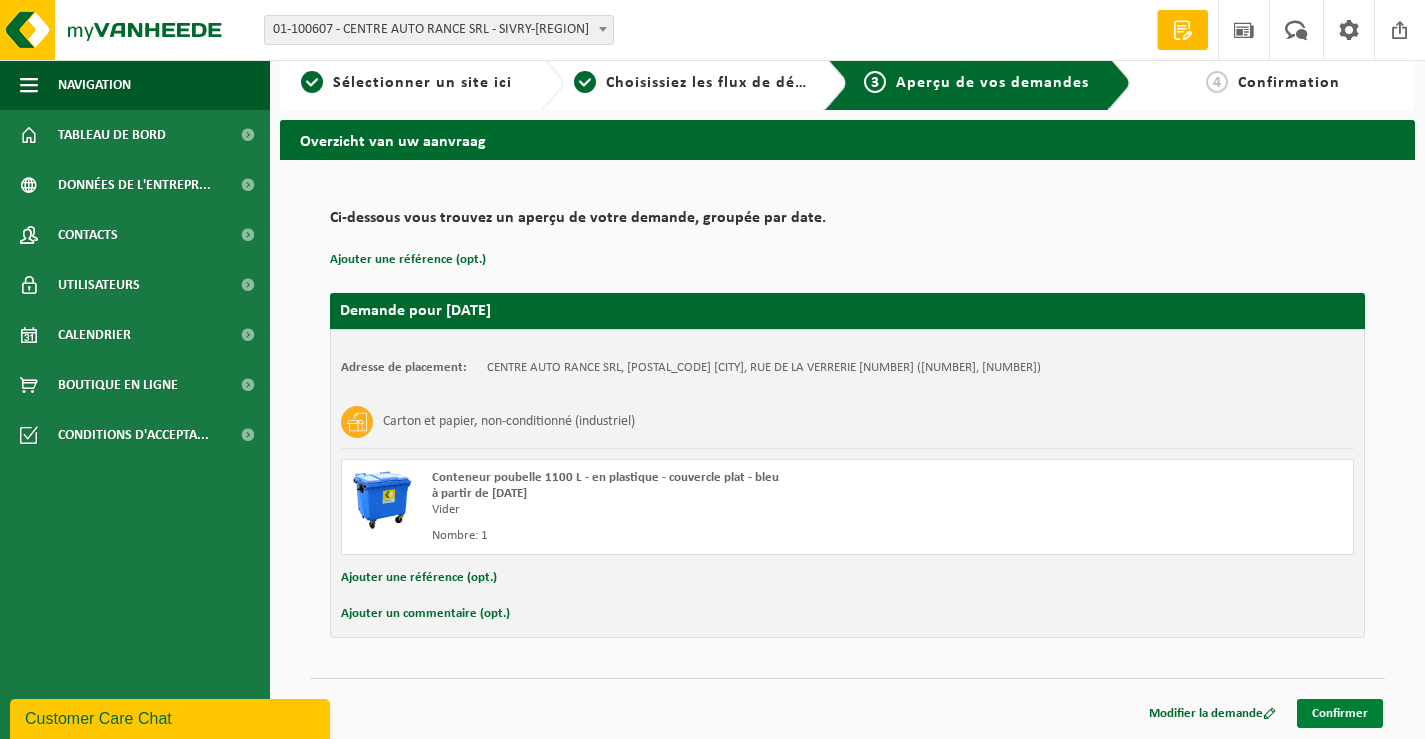 click on "Confirmer" at bounding box center [1340, 713] 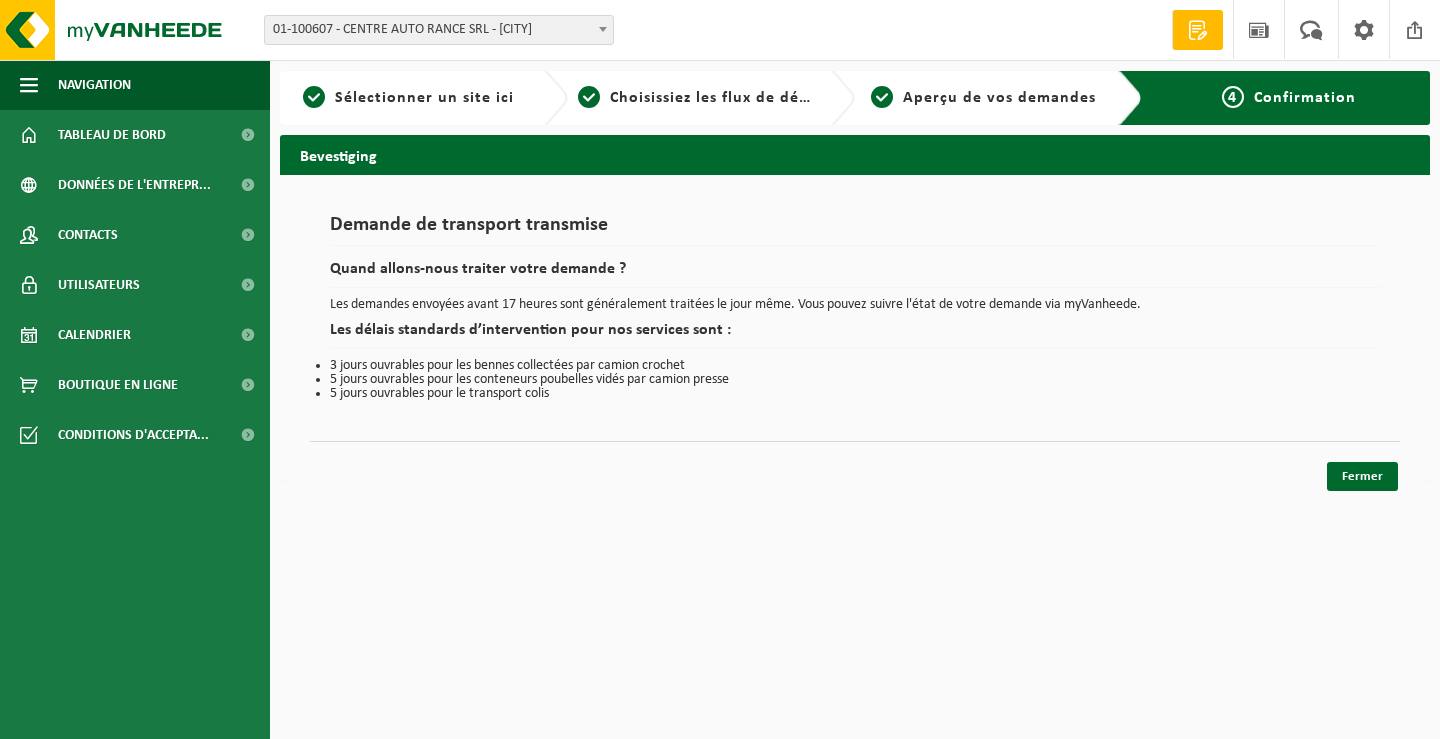 scroll, scrollTop: 0, scrollLeft: 0, axis: both 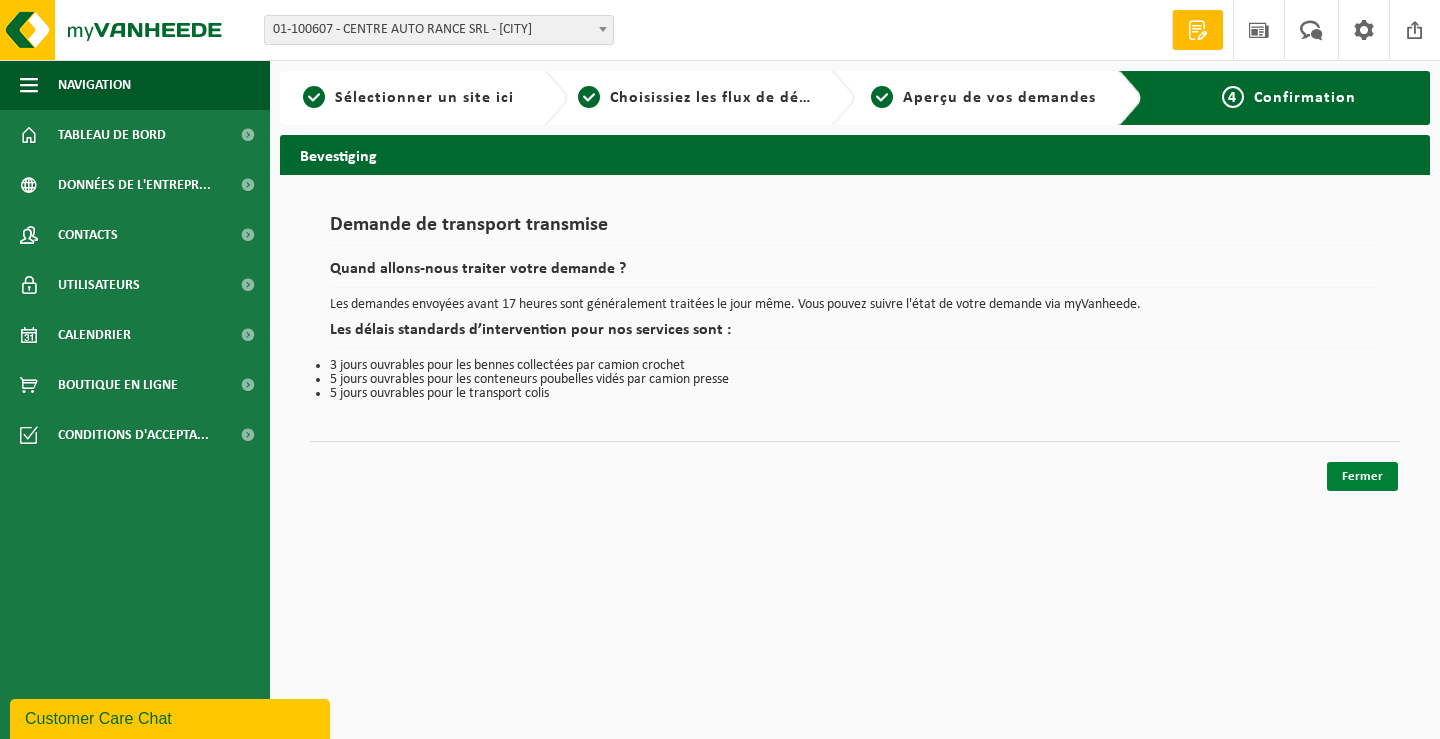 click on "Fermer" at bounding box center (1362, 476) 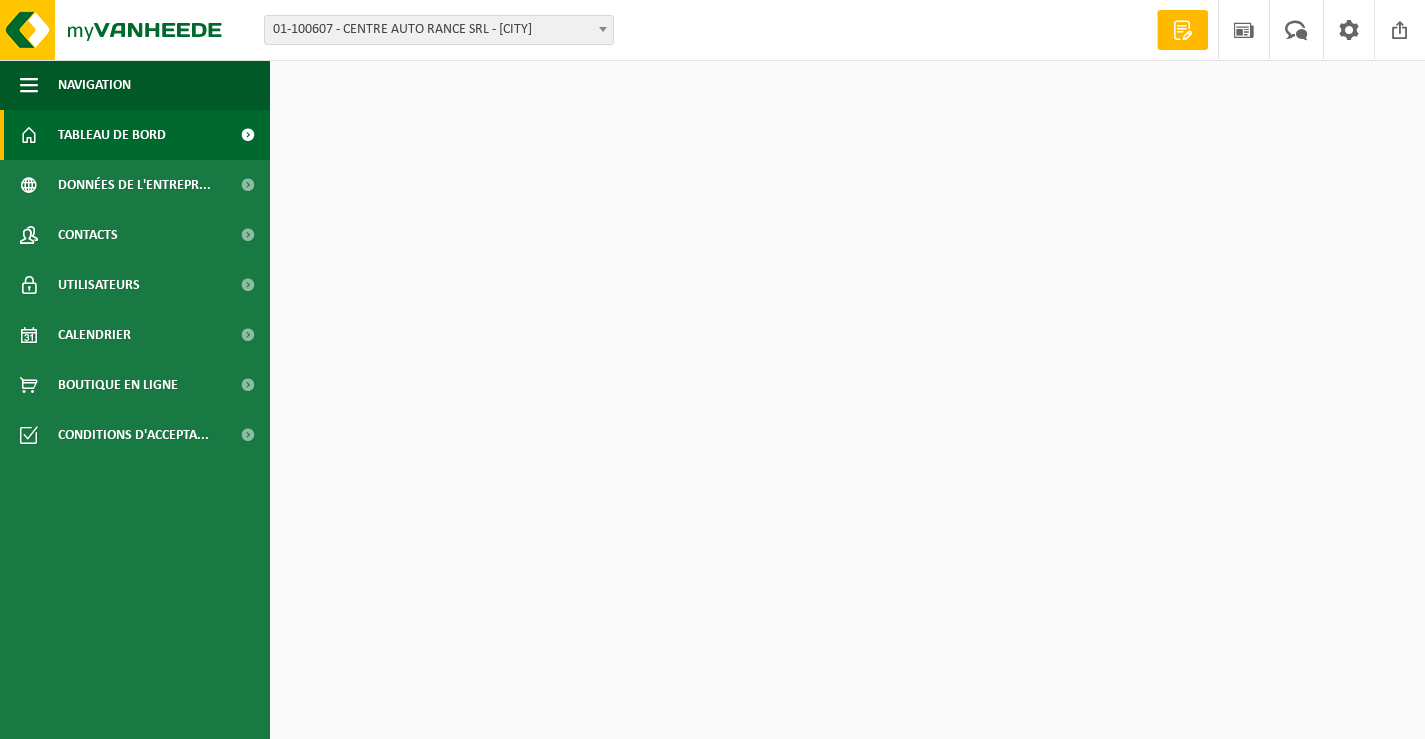 scroll, scrollTop: 0, scrollLeft: 0, axis: both 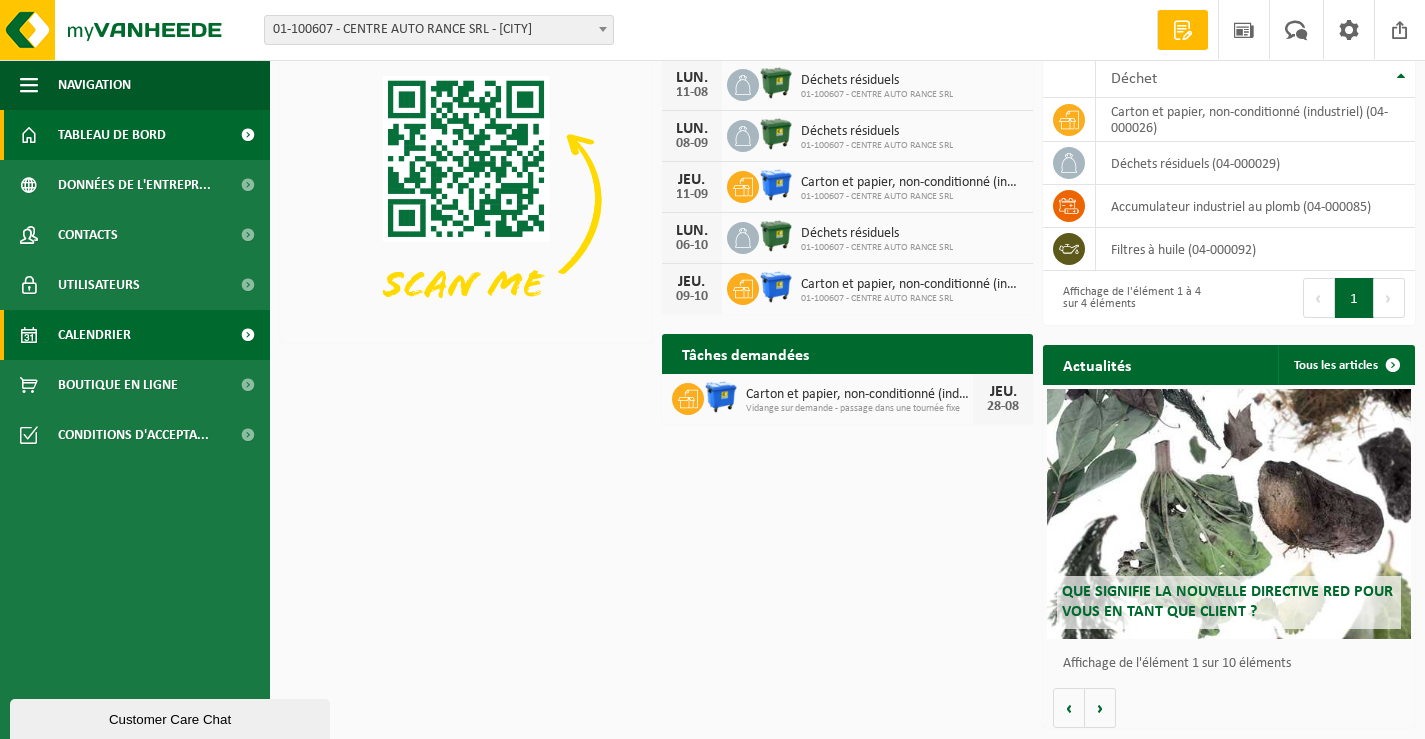 click on "Calendrier" at bounding box center (94, 335) 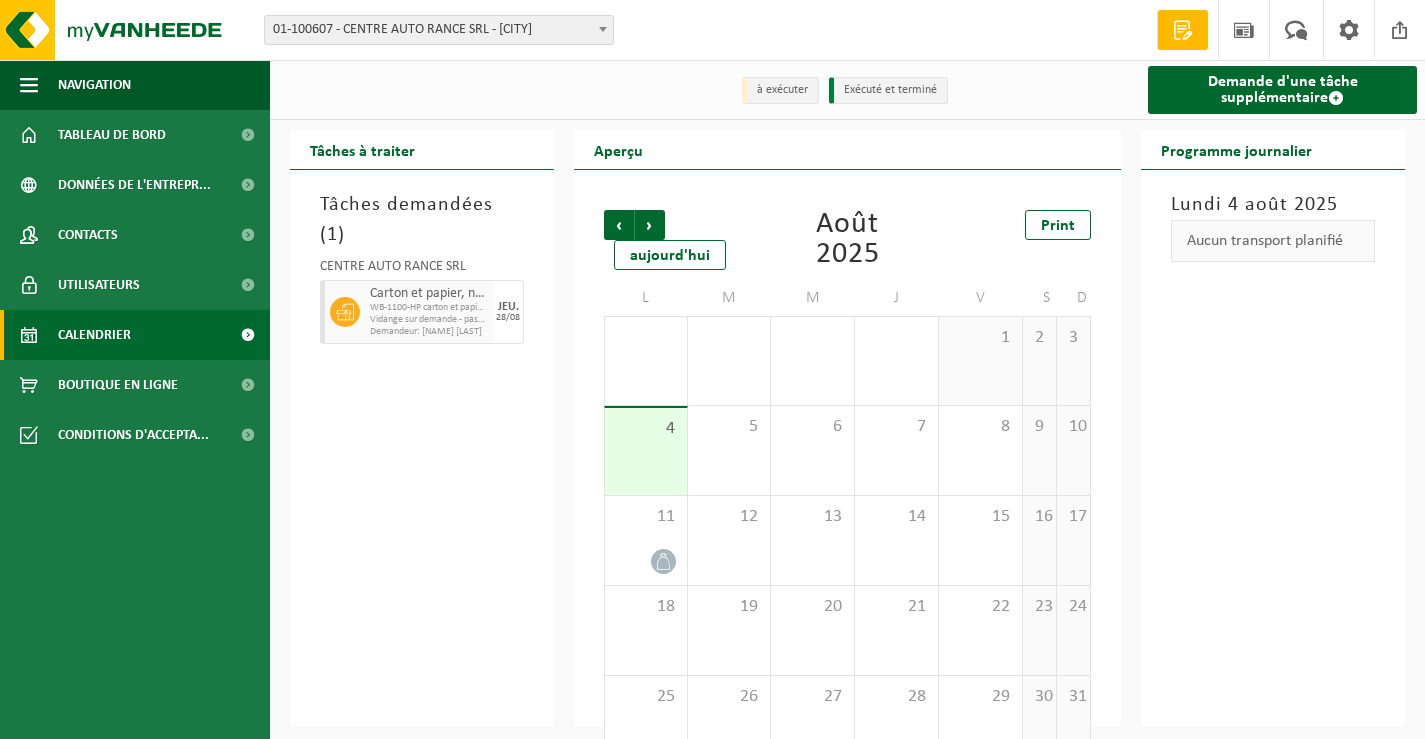 scroll, scrollTop: 0, scrollLeft: 0, axis: both 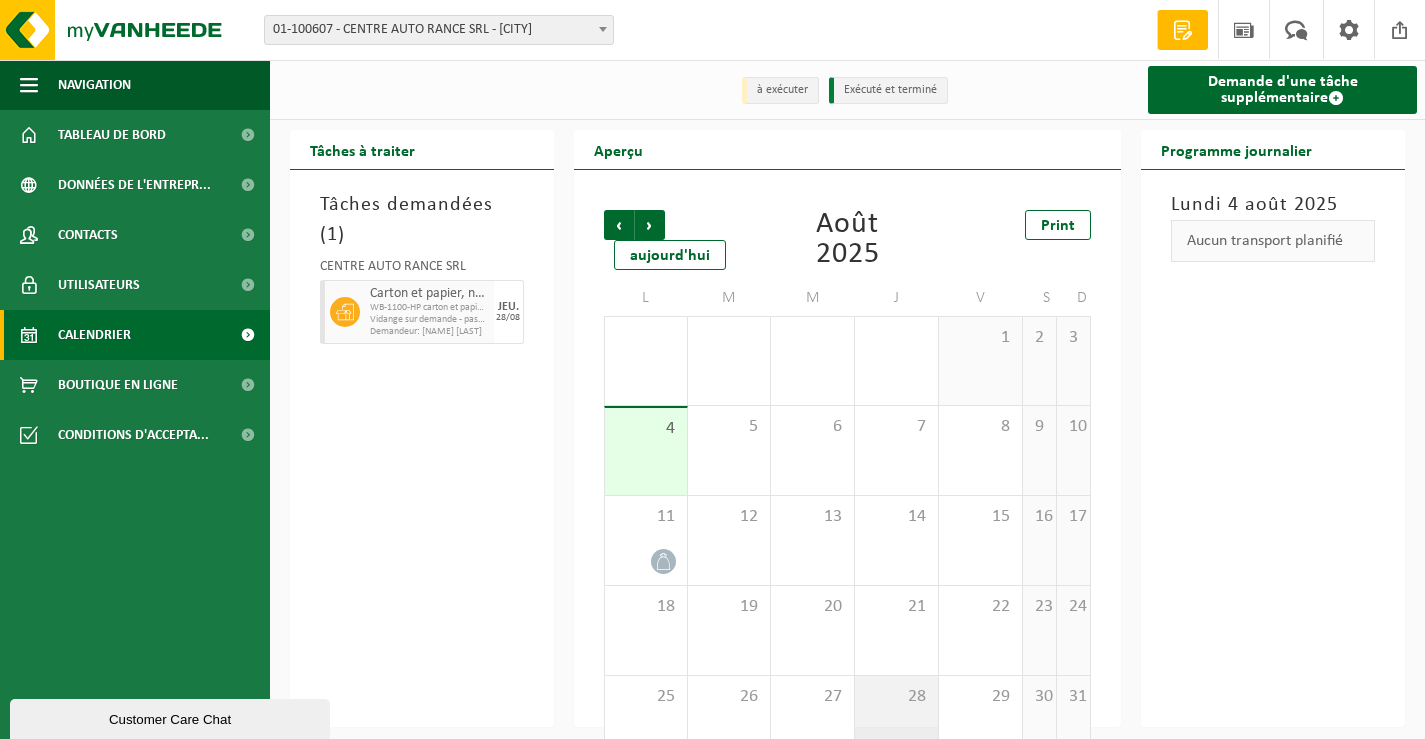 click on "28" at bounding box center [896, 697] 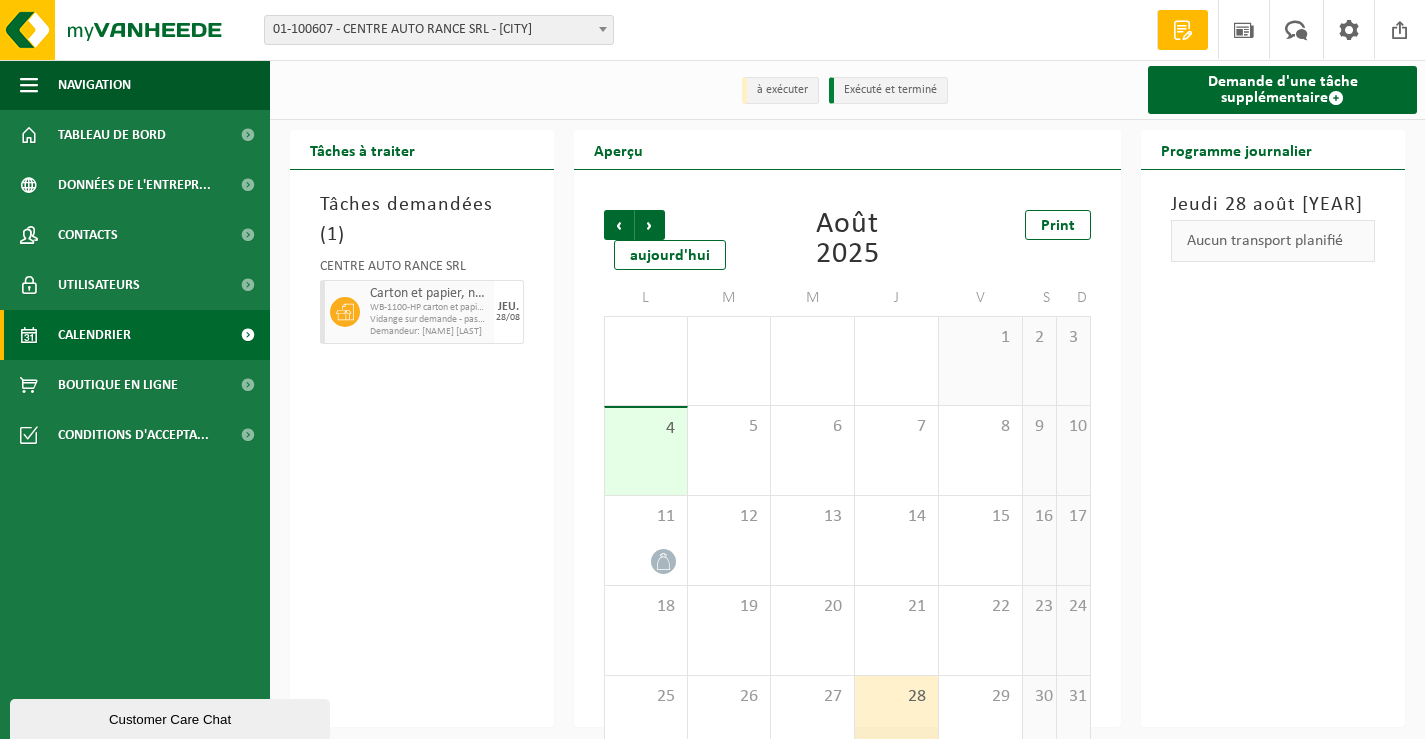 click on "Tâches demandées ( 1 )                       Carton et papier, non-conditionné (industriel)   WB-1100-HP carton et papier, non-conditionné   Vidange sur demande - passage dans une tournée fixe   Demandeur: [NAME] [LAST]        JEU.     28/08" at bounding box center (422, 448) 